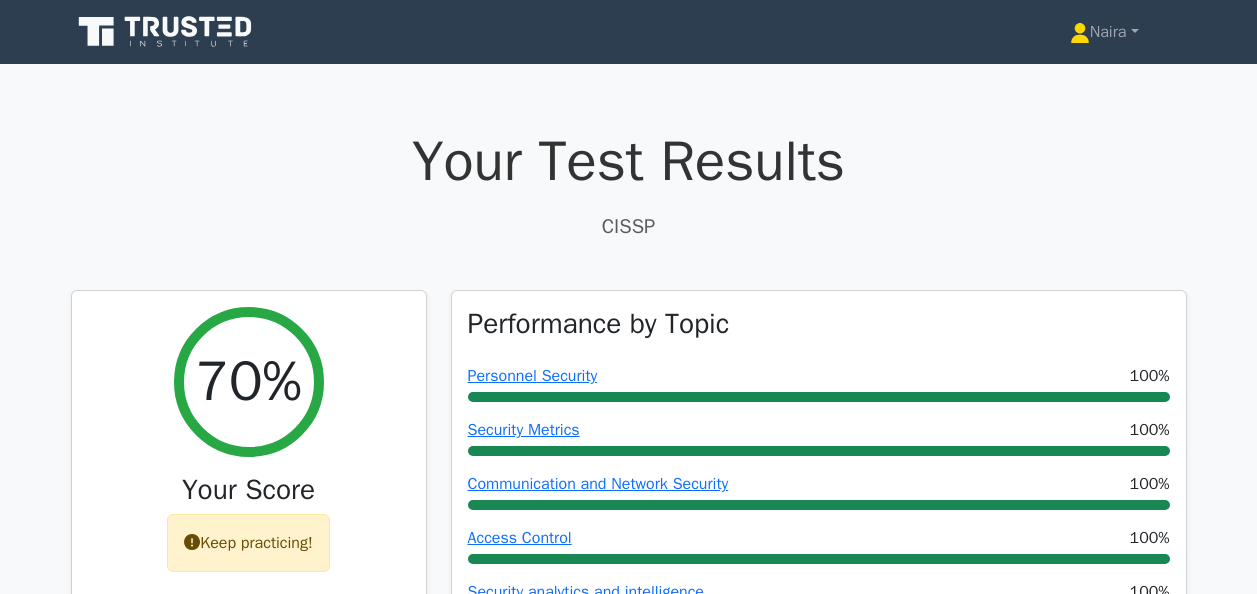 scroll, scrollTop: 10263, scrollLeft: 0, axis: vertical 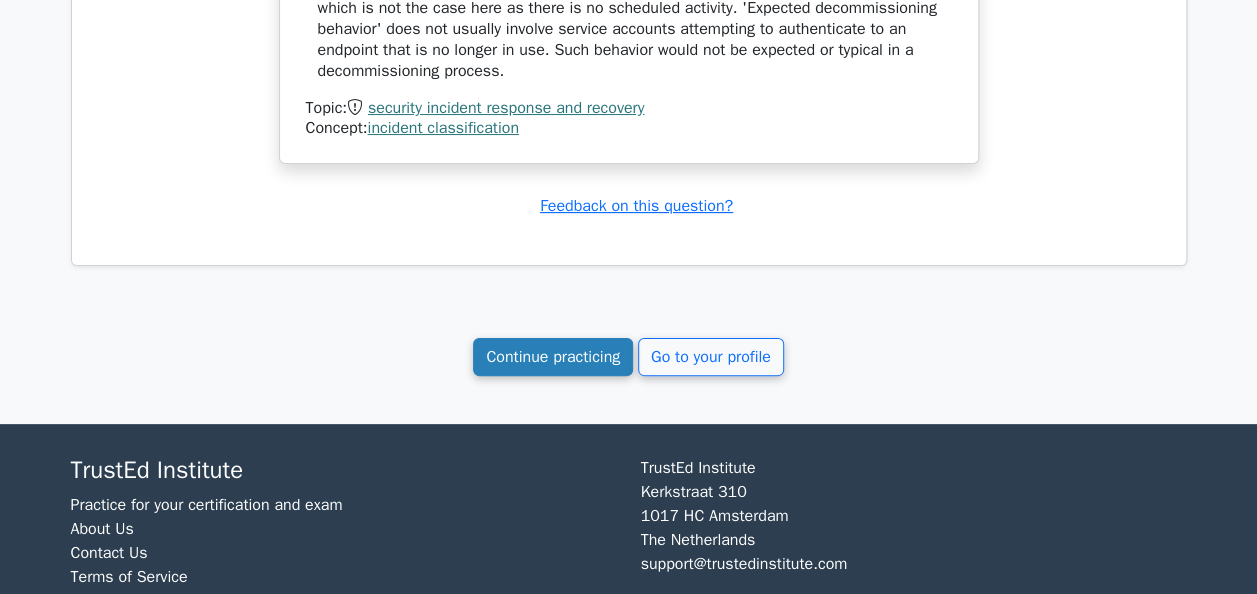 click on "Continue practicing" at bounding box center [553, 357] 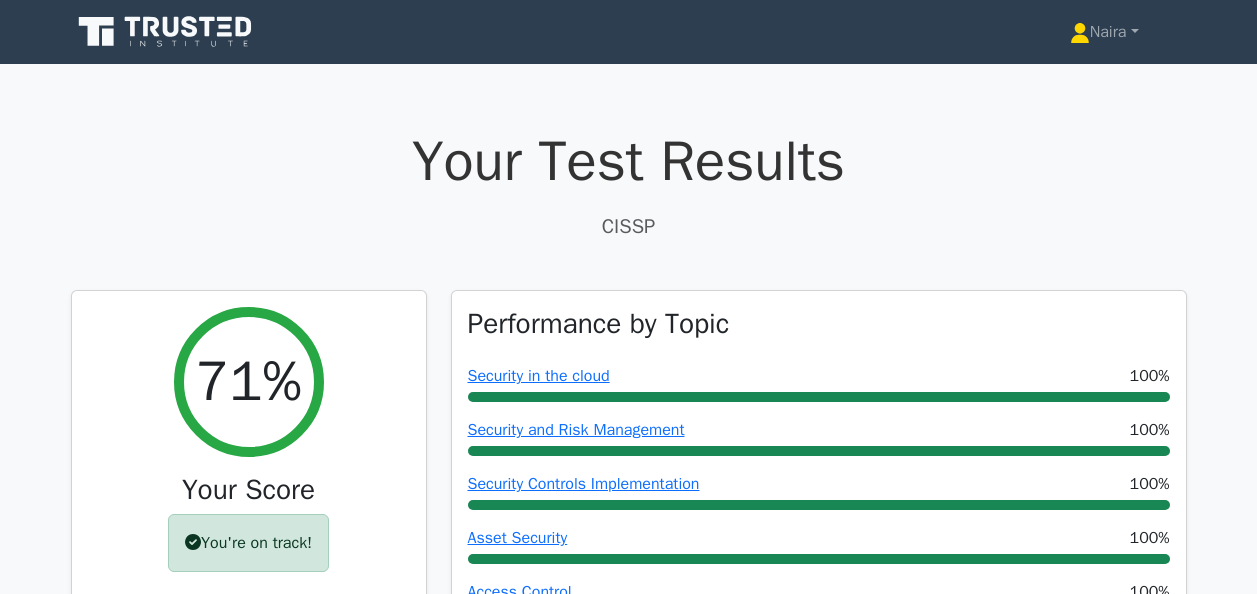 scroll, scrollTop: 30543, scrollLeft: 0, axis: vertical 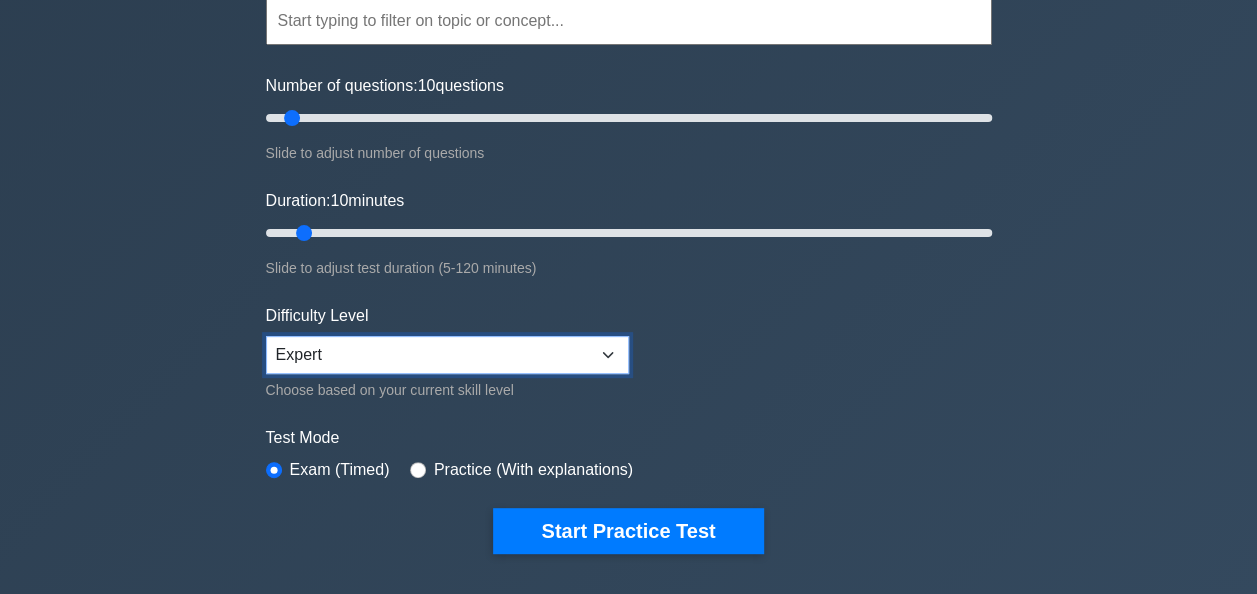 click on "Beginner
Intermediate
Expert" at bounding box center [447, 355] 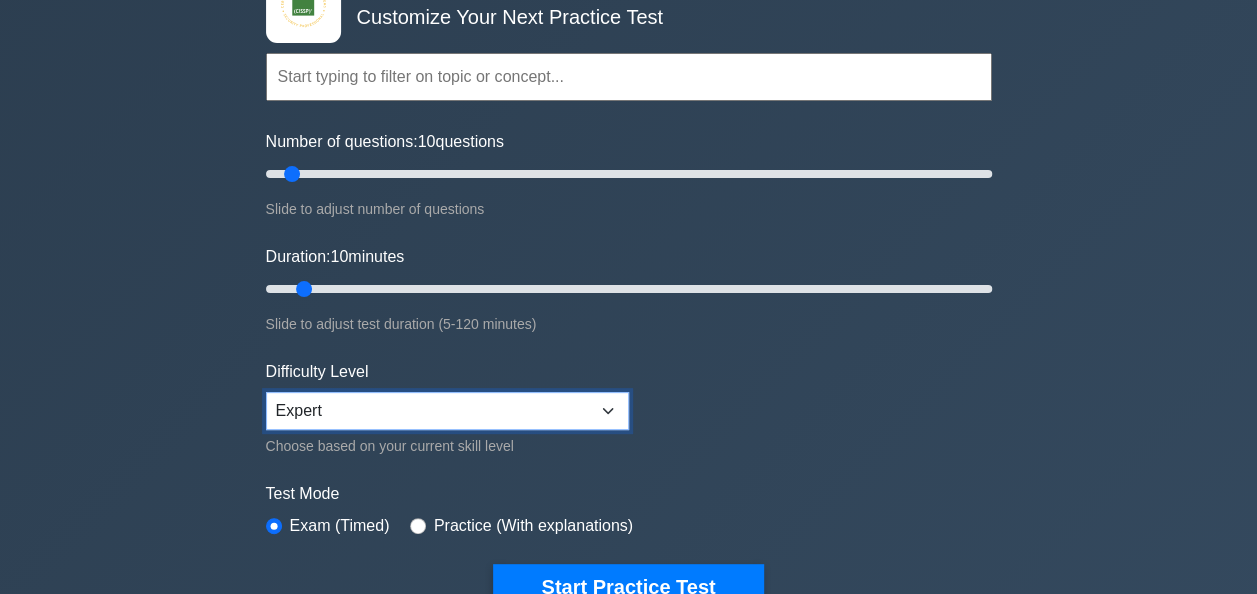 scroll, scrollTop: 300, scrollLeft: 0, axis: vertical 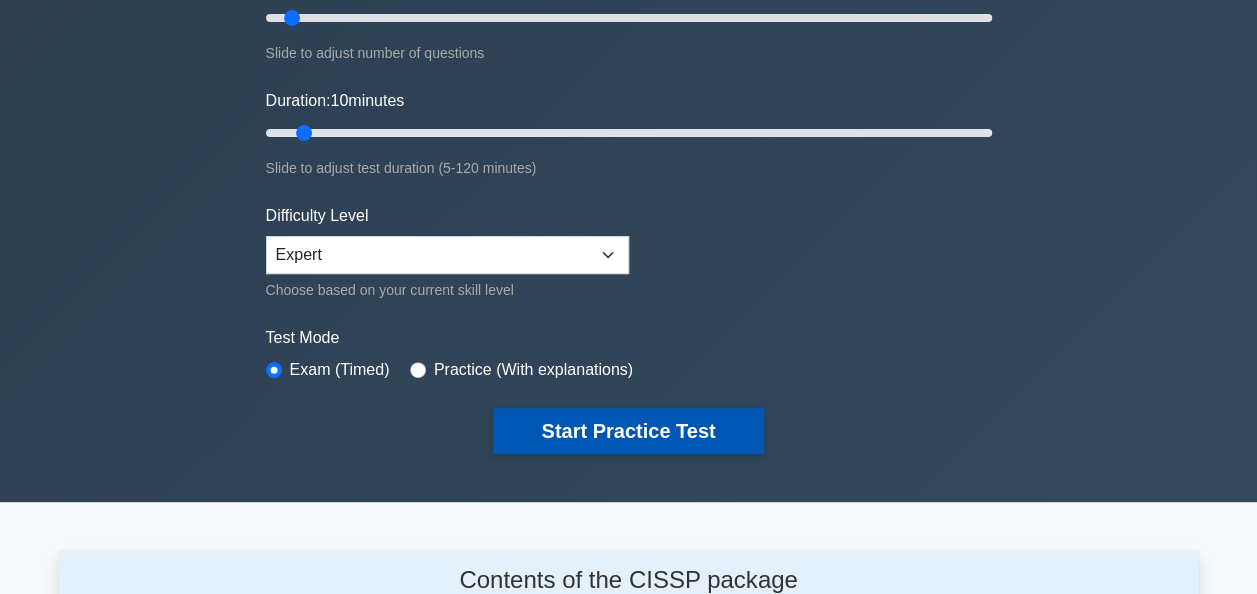 click on "Start Practice Test" at bounding box center (628, 431) 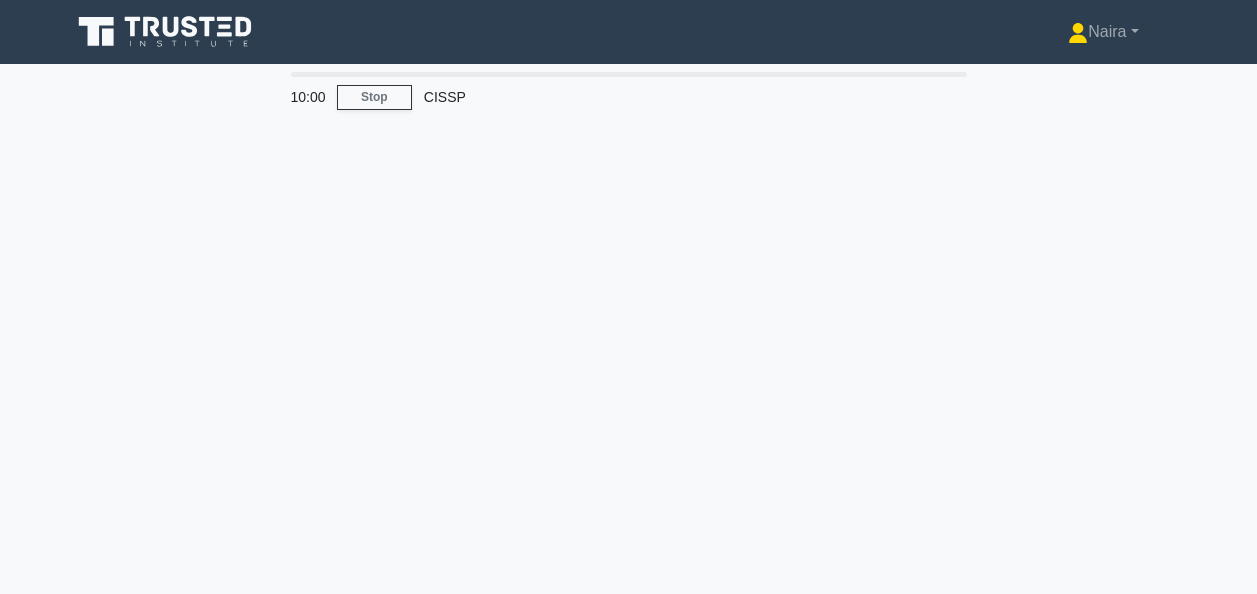 scroll, scrollTop: 0, scrollLeft: 0, axis: both 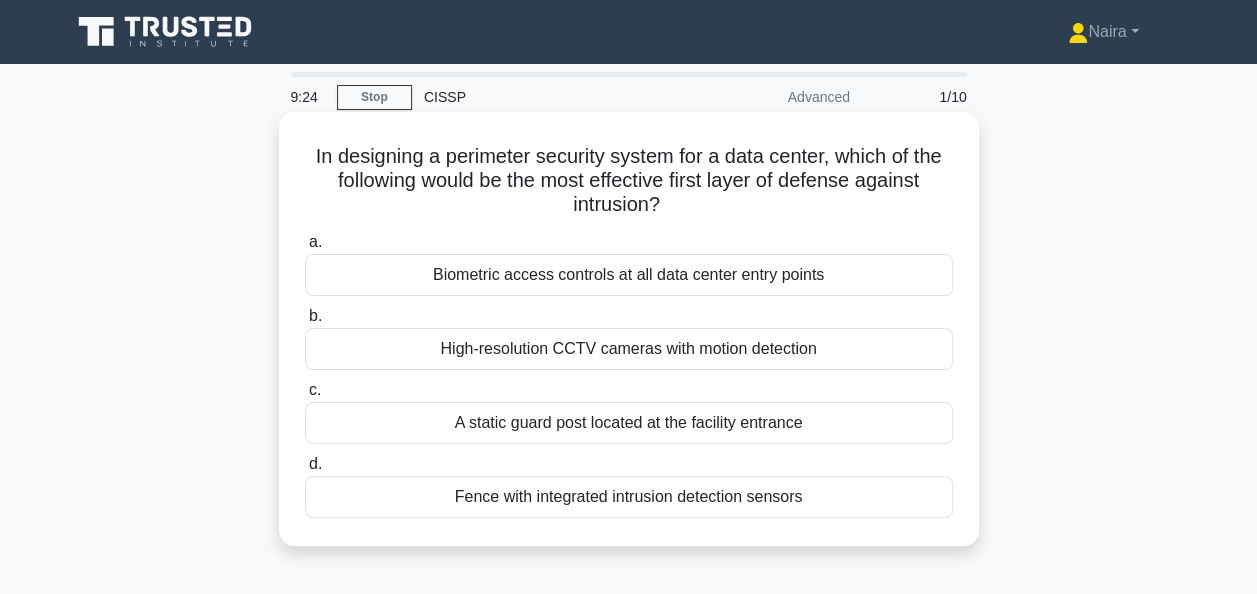 click on "Fence with integrated intrusion detection sensors" at bounding box center (629, 497) 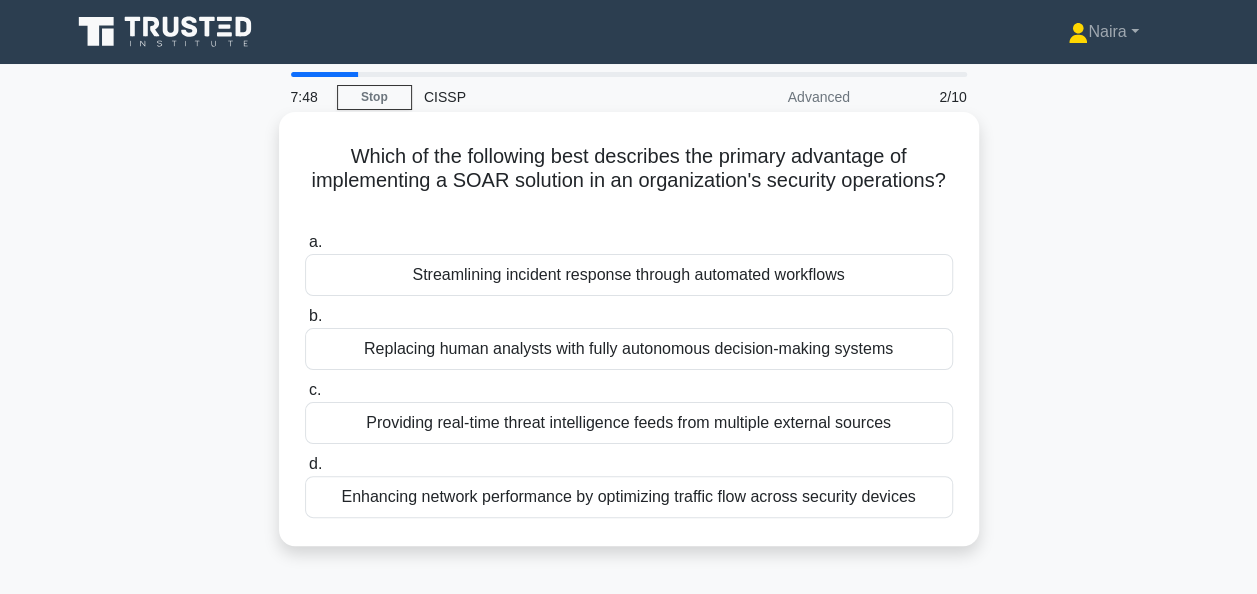 click on "Streamlining incident response through automated workflows" at bounding box center [629, 275] 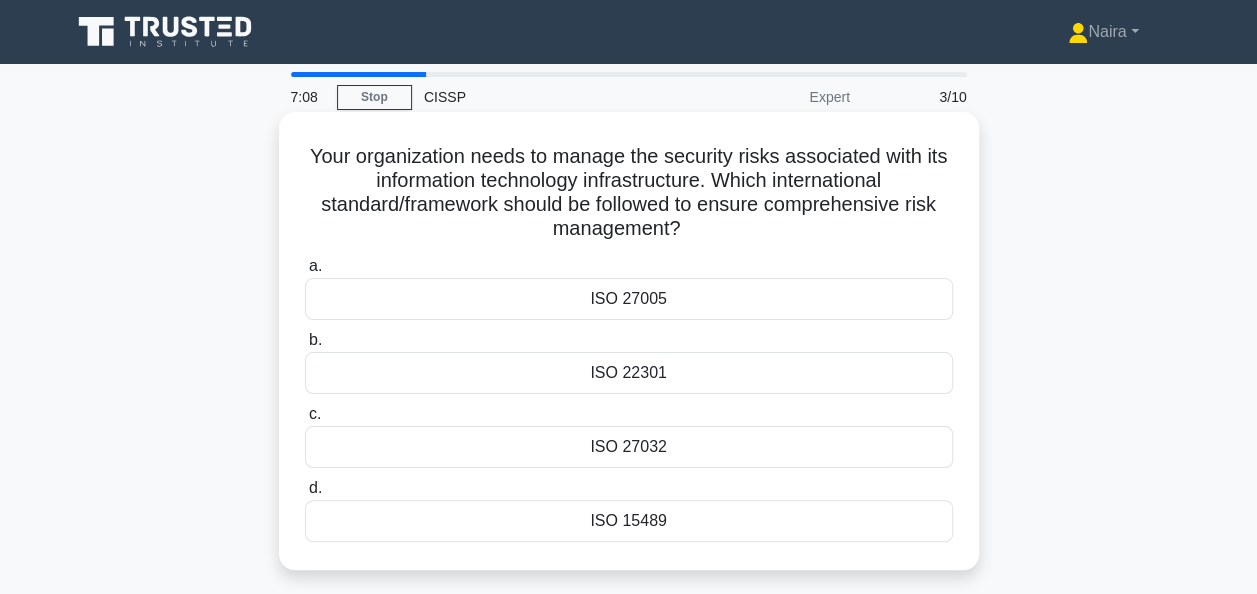 click on "ISO 22301" at bounding box center [629, 373] 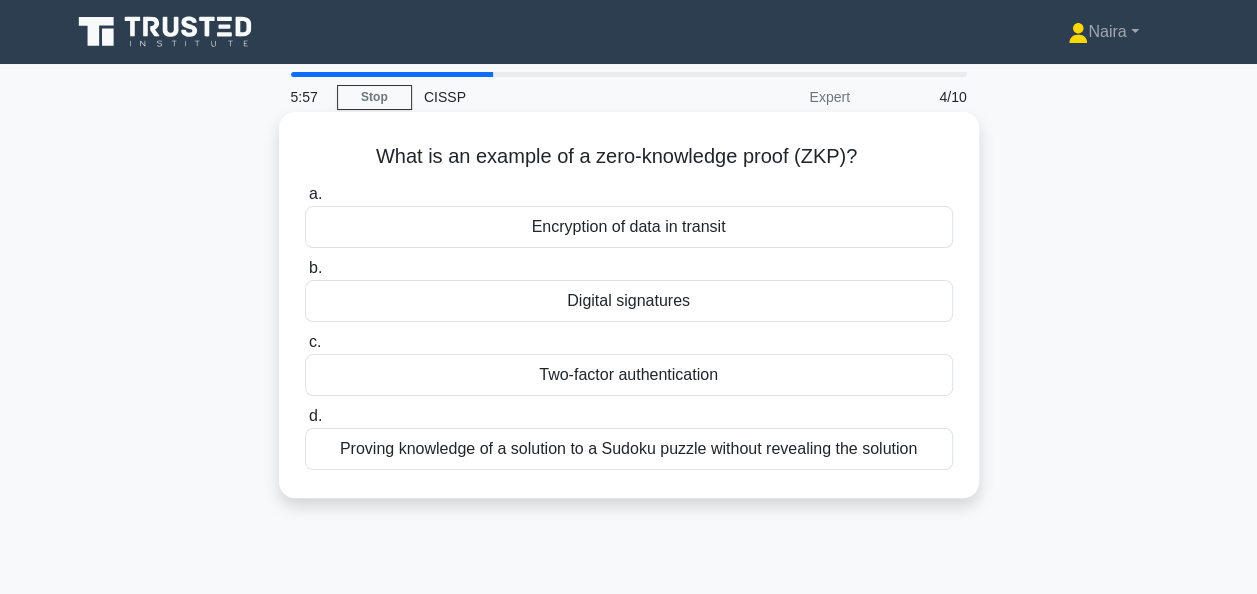 click on "Encryption of data in transit" at bounding box center [629, 227] 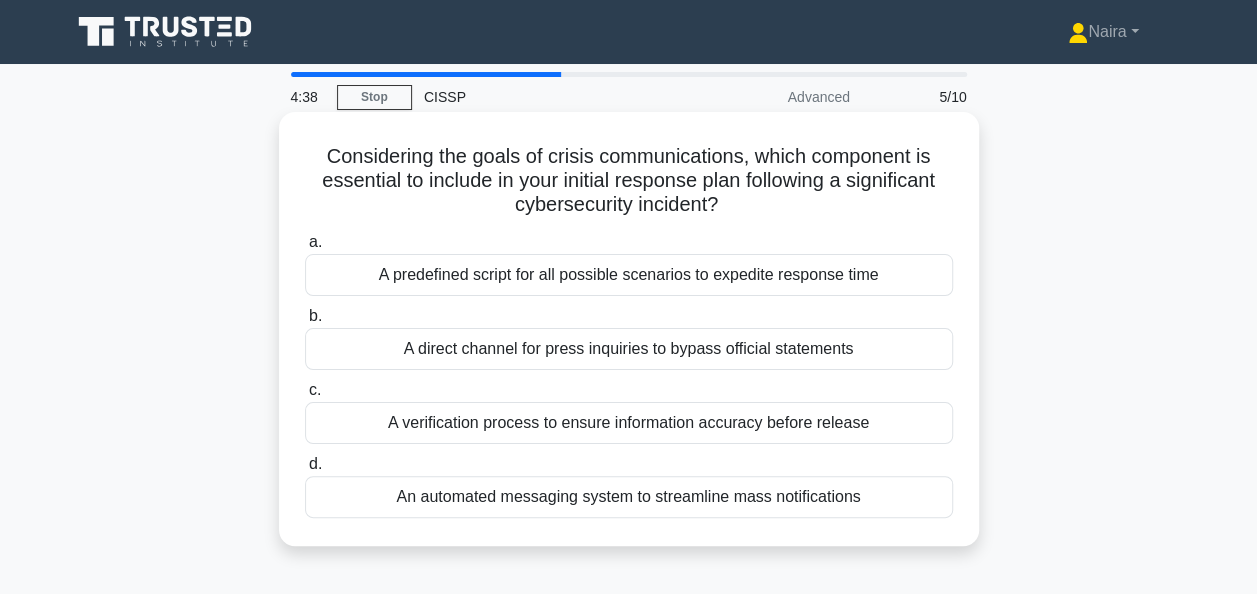 click on "A verification process to ensure information accuracy before release" at bounding box center (629, 423) 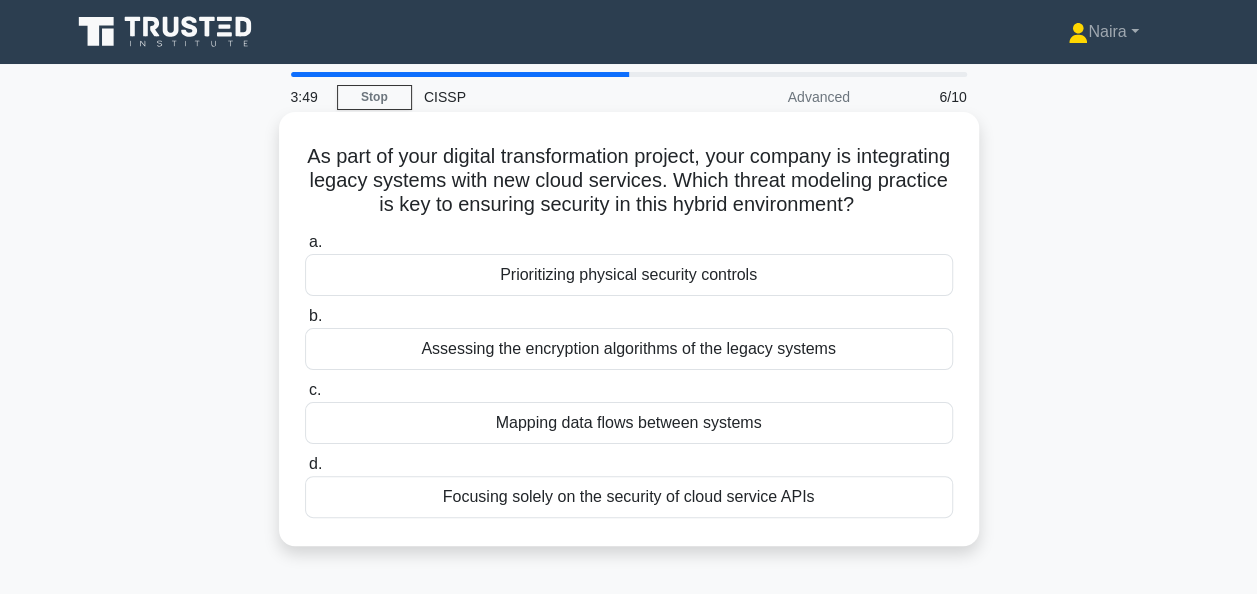click on "Assessing the encryption algorithms of the legacy systems" at bounding box center [629, 349] 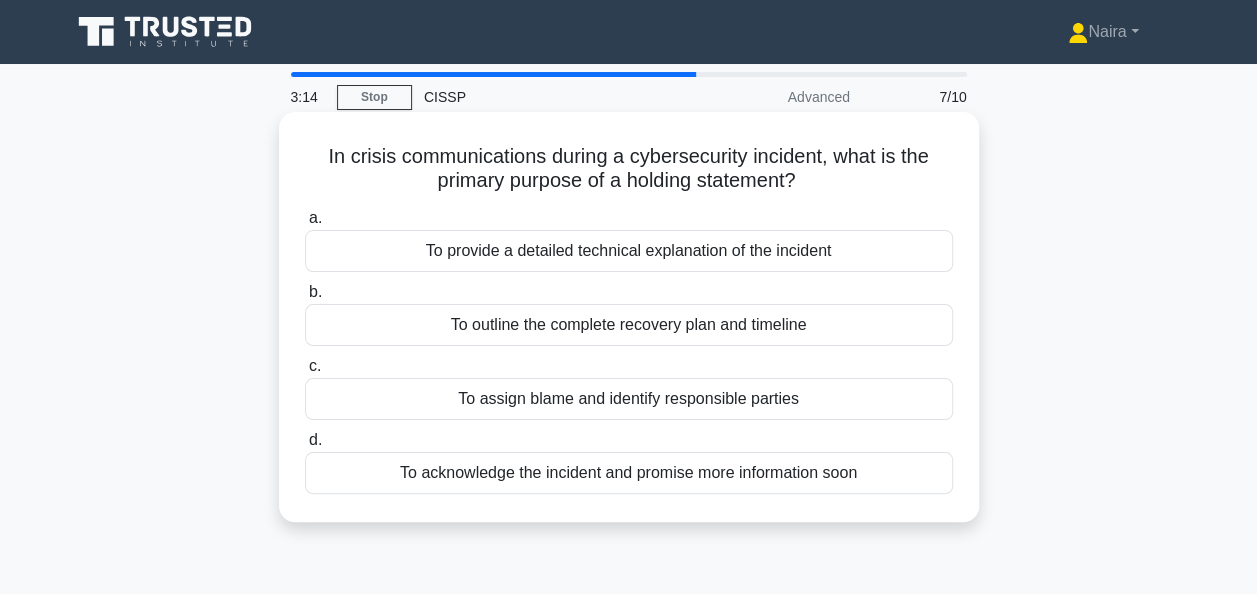 click on "To acknowledge the incident and promise more information soon" at bounding box center (629, 473) 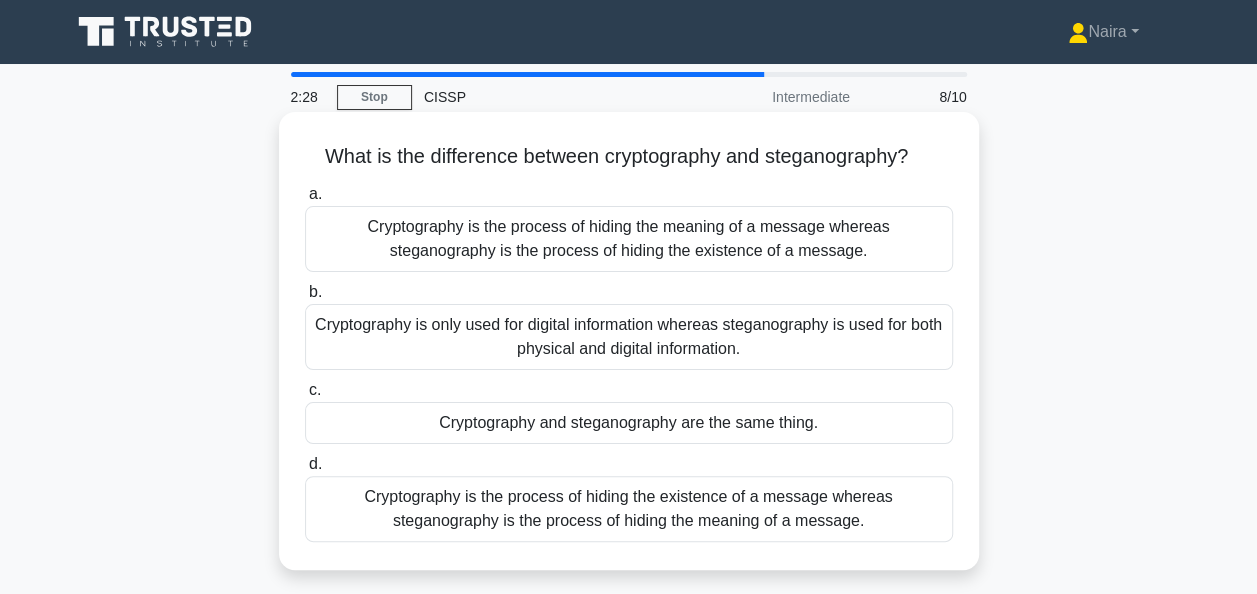 click on "Cryptography is the process of hiding the meaning of a message whereas steganography is the process of hiding the existence of a message." at bounding box center (629, 239) 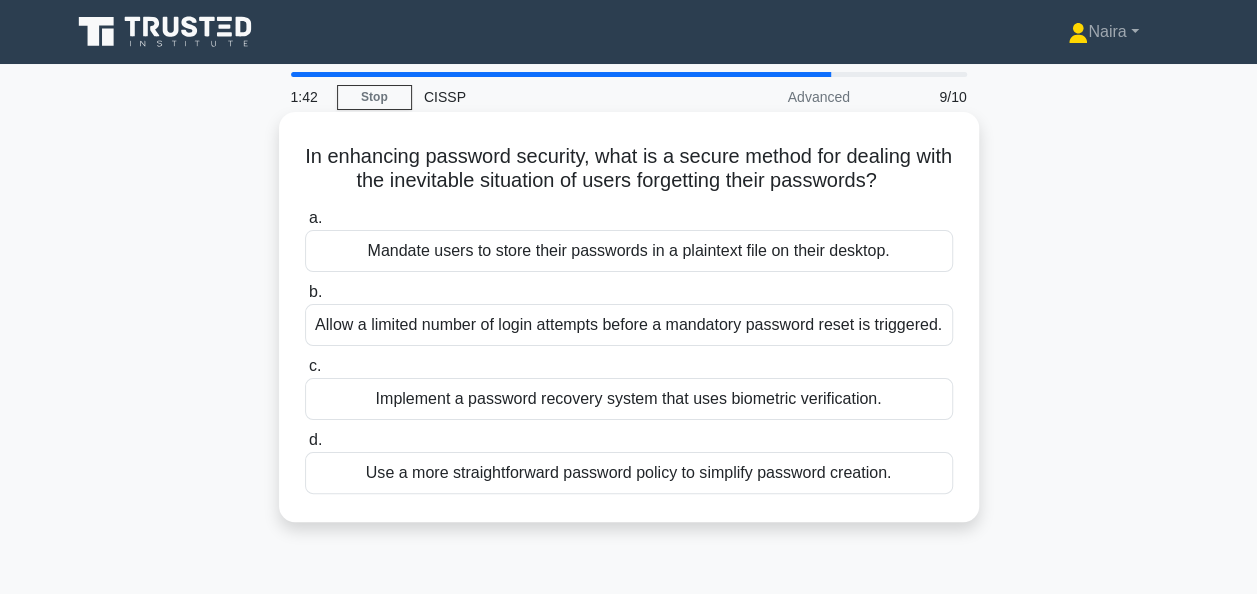 click on "Implement a password recovery system that uses biometric verification." at bounding box center [629, 399] 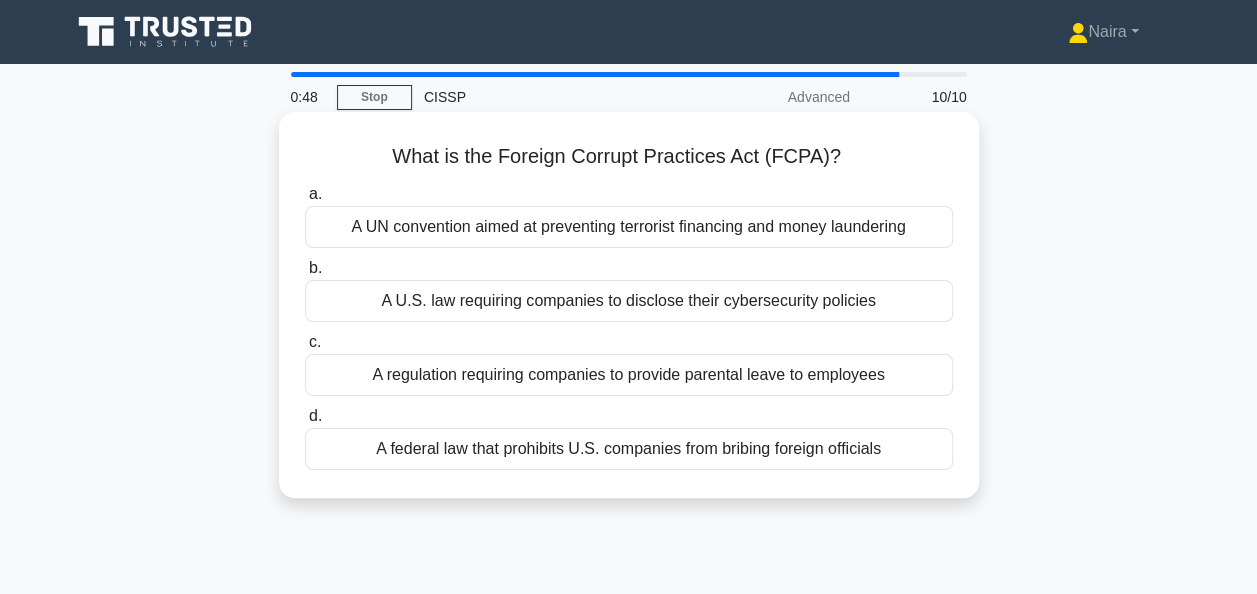 click on "A federal law that prohibits U.S. companies from bribing foreign officials" at bounding box center [629, 449] 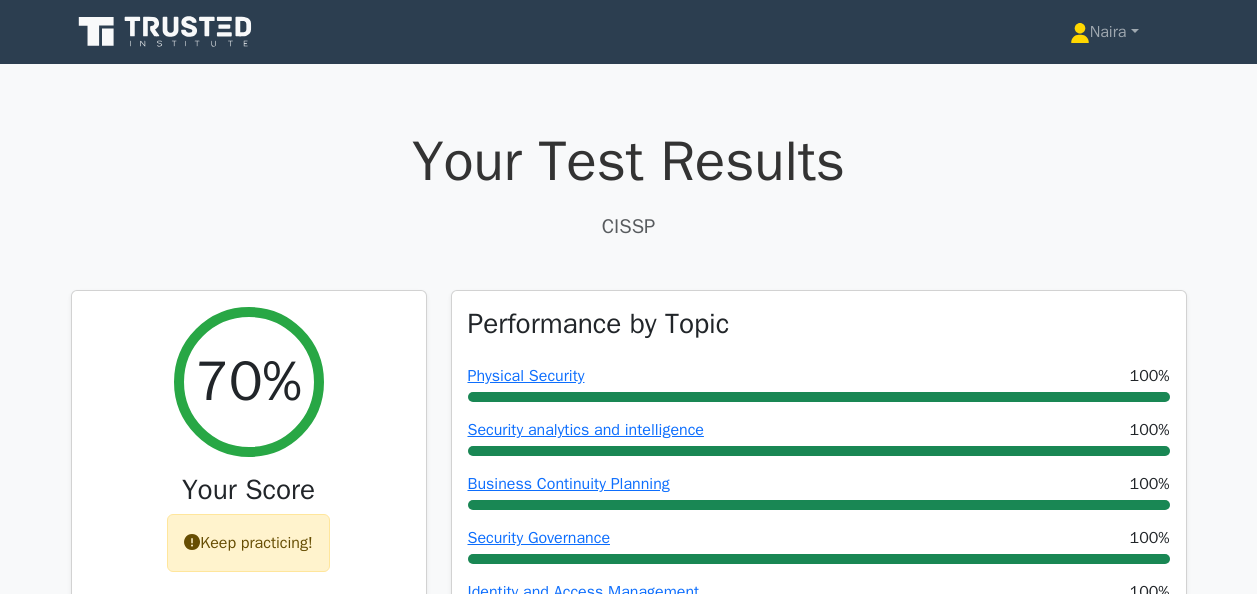 scroll, scrollTop: 0, scrollLeft: 0, axis: both 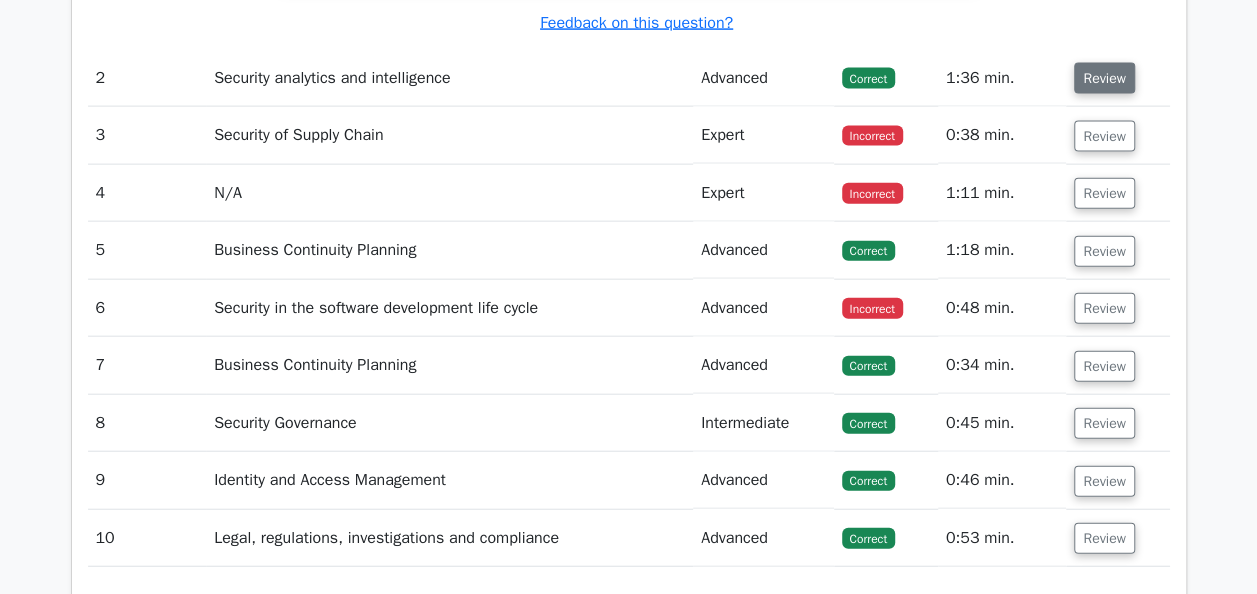 click on "Review" at bounding box center [1104, 78] 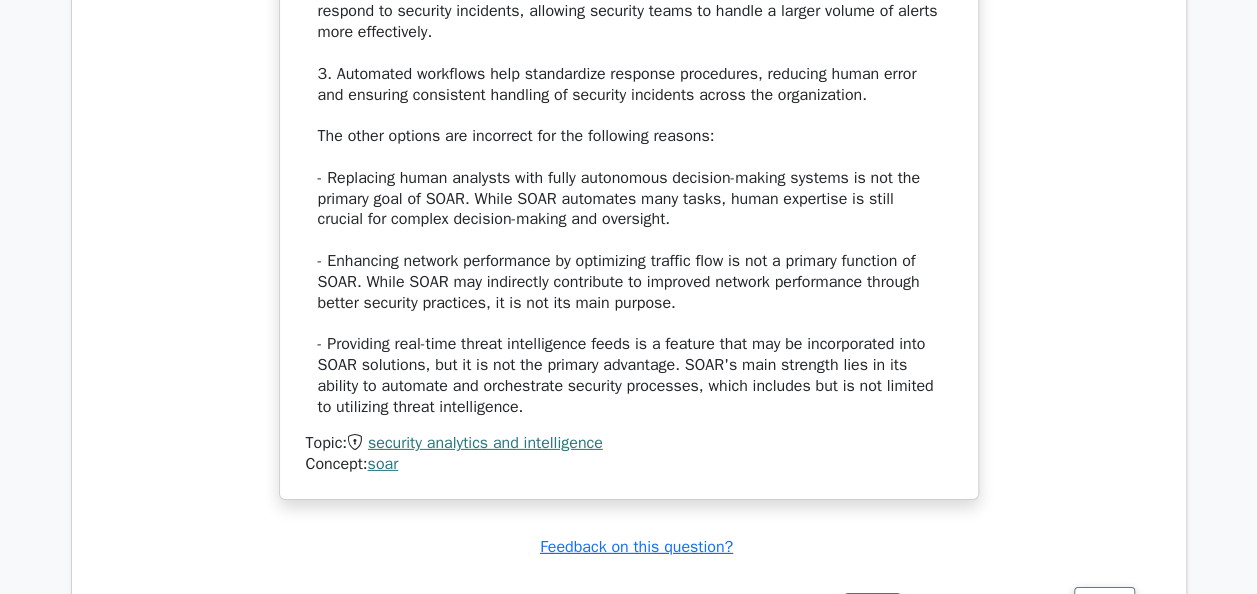 scroll, scrollTop: 3300, scrollLeft: 0, axis: vertical 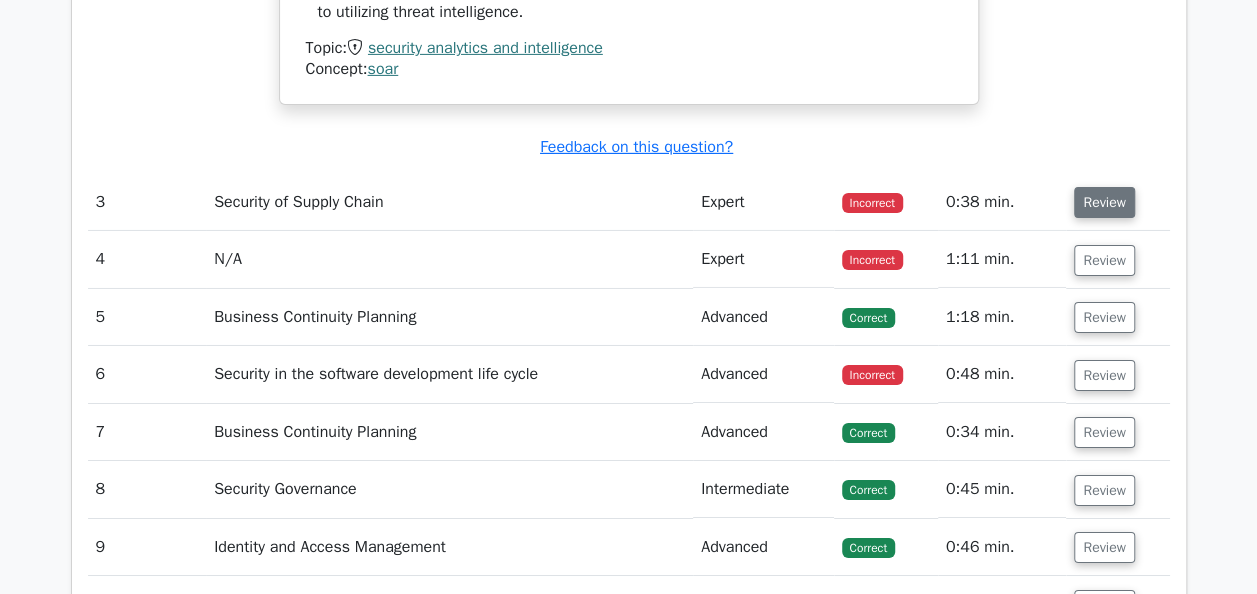 click on "Review" at bounding box center (1104, 202) 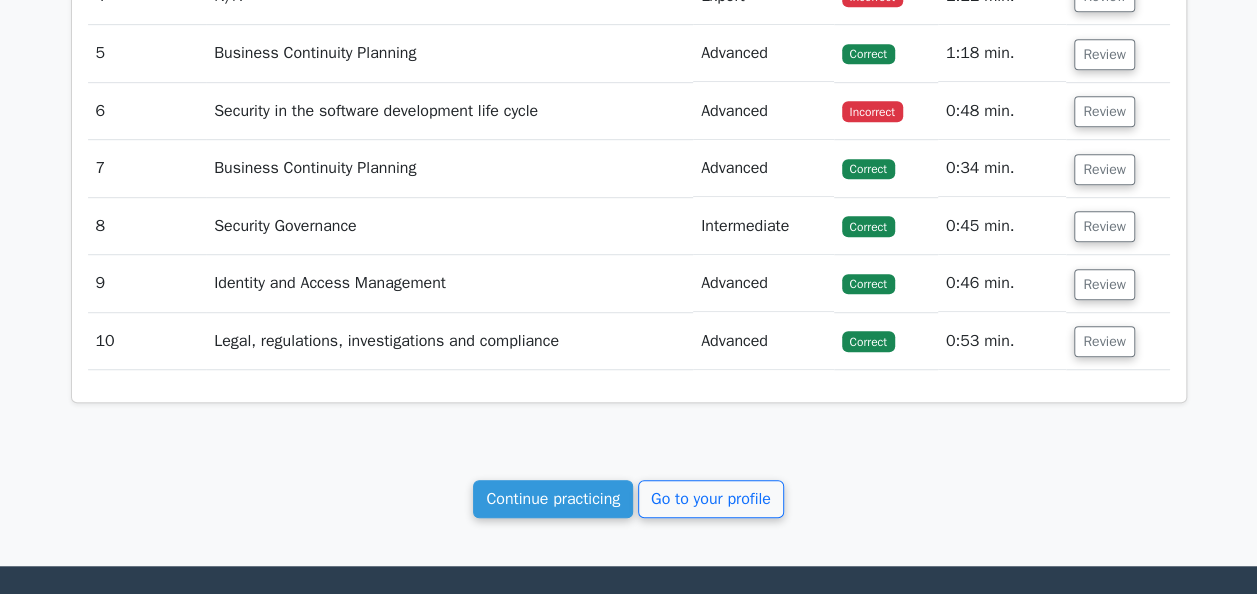 scroll, scrollTop: 4100, scrollLeft: 0, axis: vertical 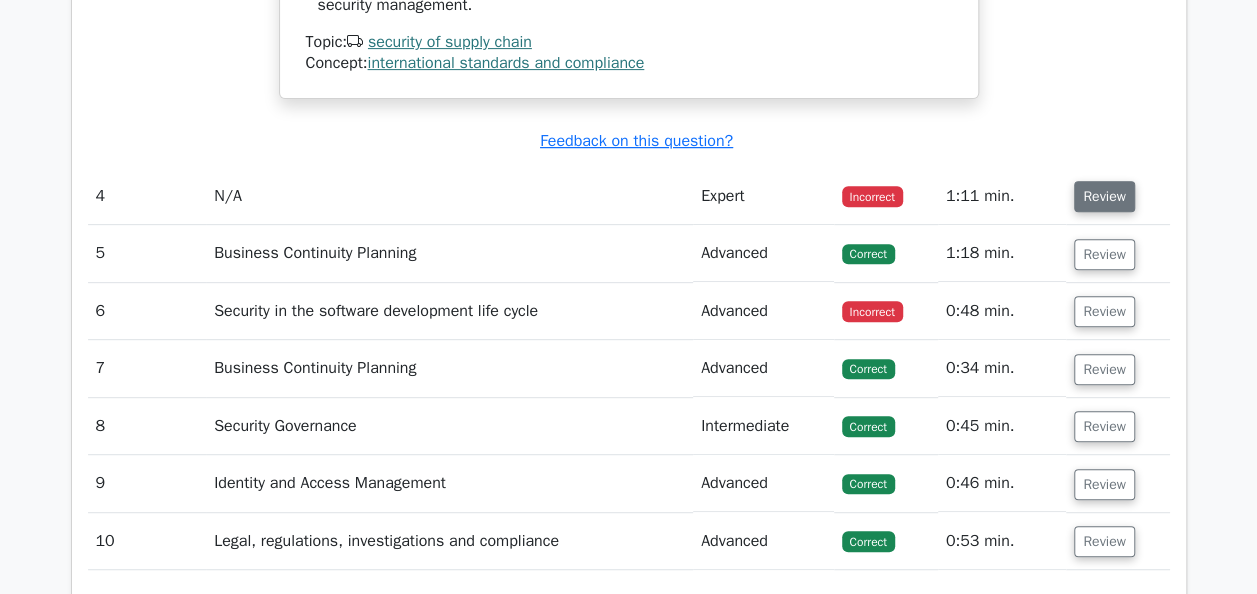 click on "Review" at bounding box center (1104, 196) 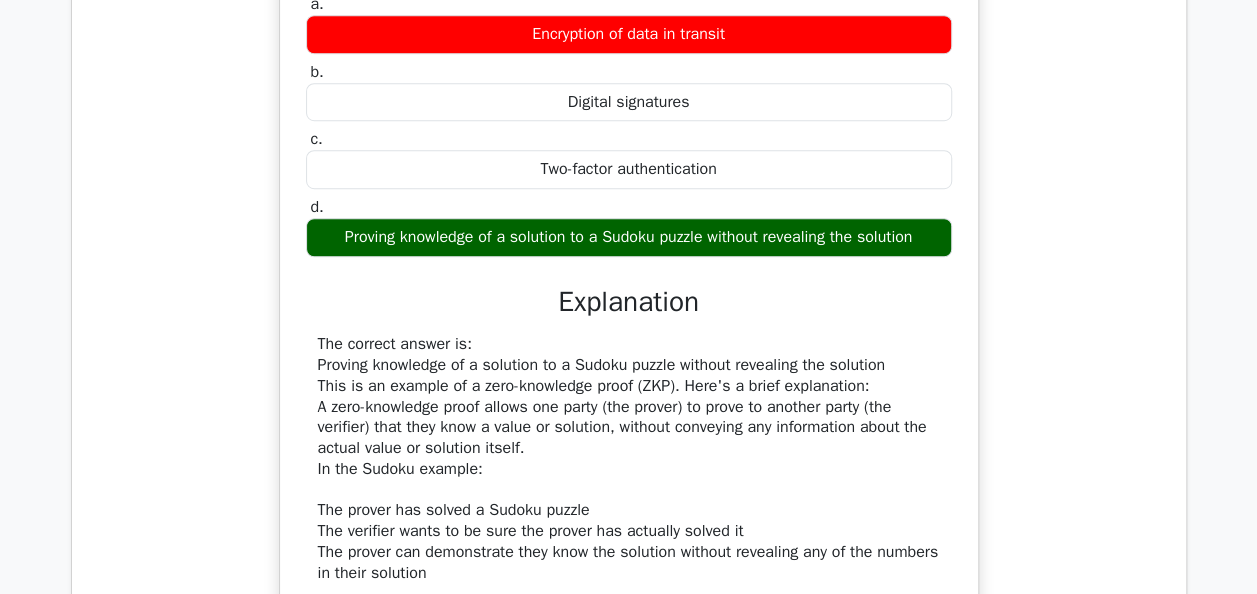 scroll, scrollTop: 4200, scrollLeft: 0, axis: vertical 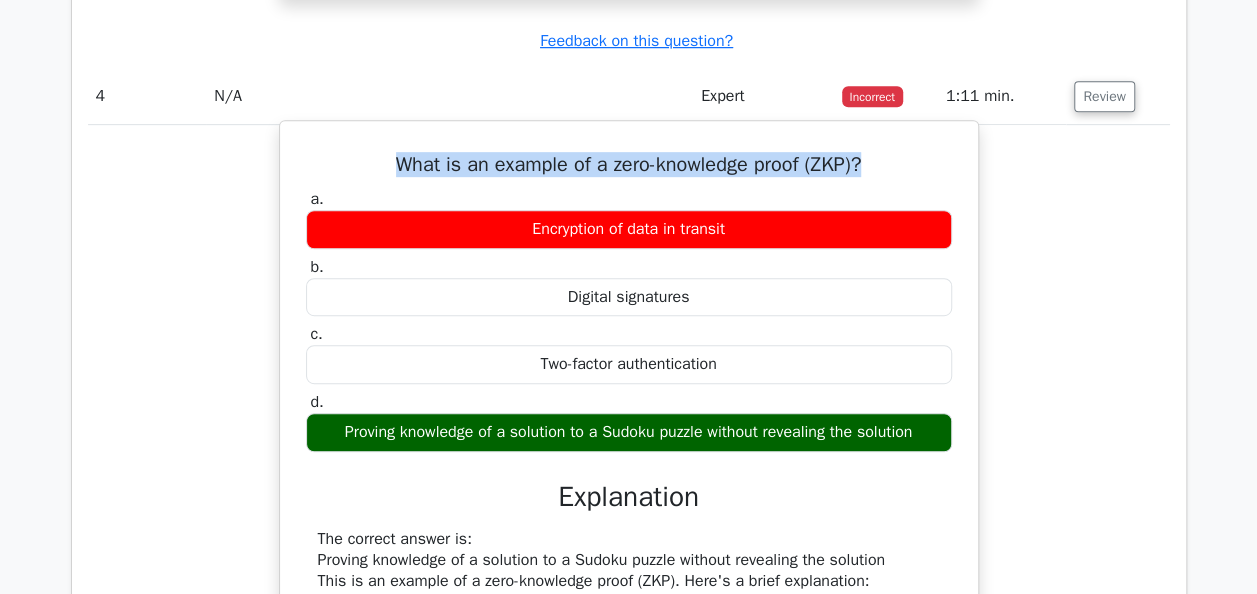 drag, startPoint x: 386, startPoint y: 148, endPoint x: 893, endPoint y: 155, distance: 507.0483 